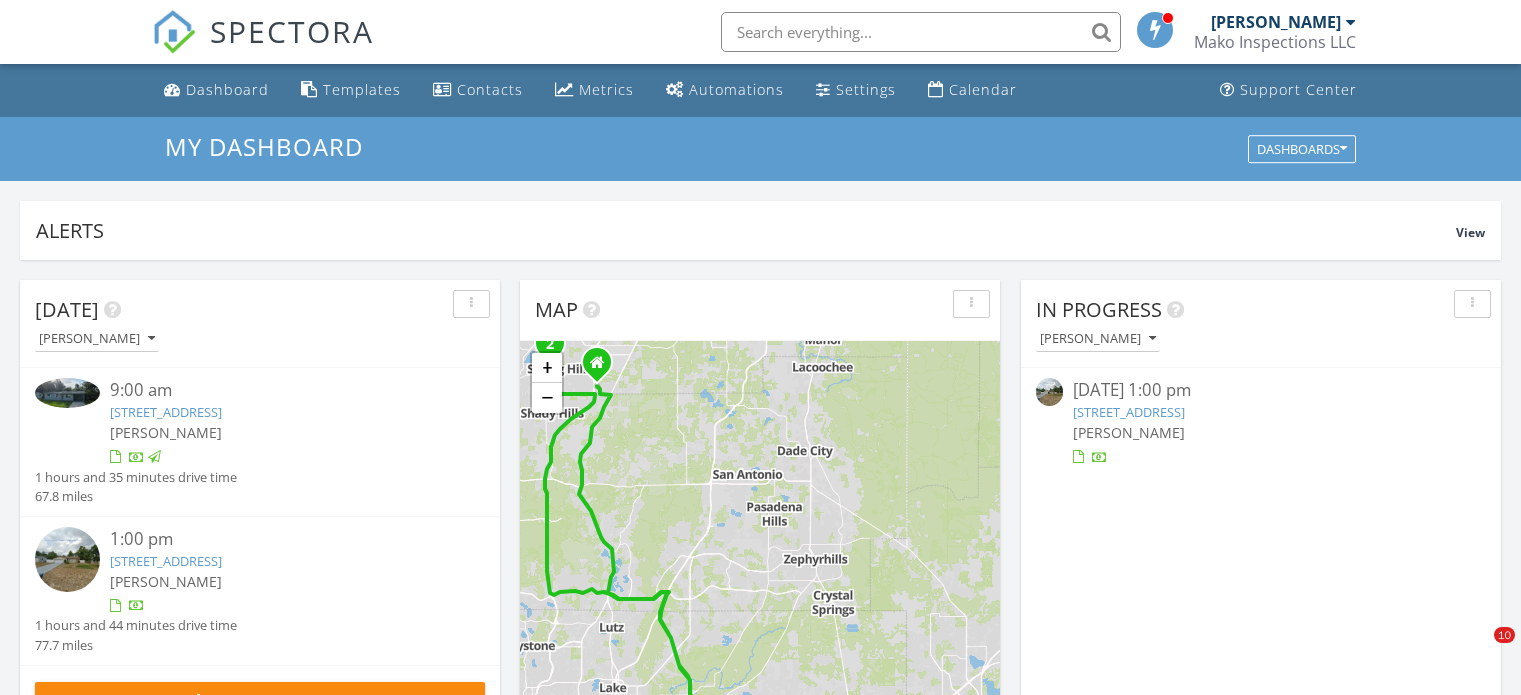 scroll, scrollTop: 1300, scrollLeft: 0, axis: vertical 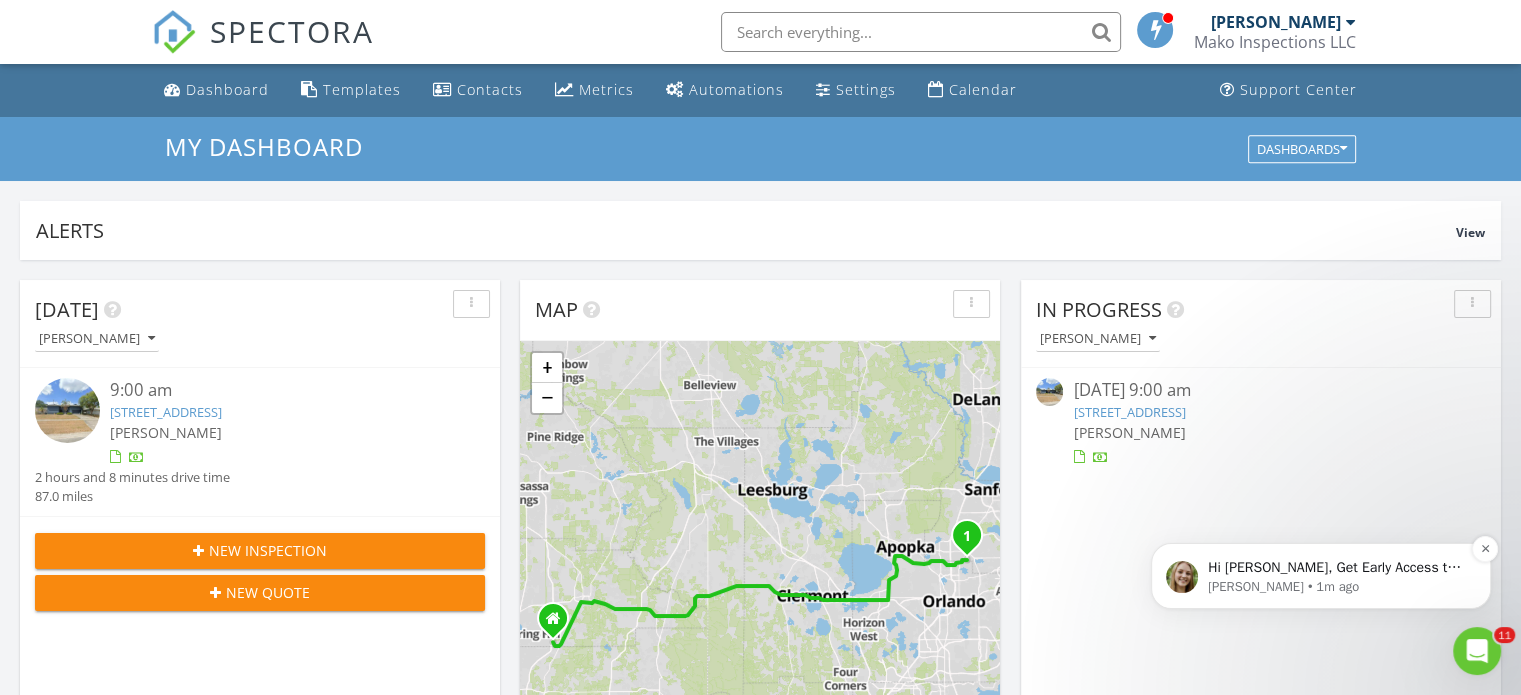 click on "Hi Jeffery, Get Early Access to New Report Writing Features &amp; Updates Want to be the first to try Spectora’s latest updates? Join our early access group and be the first to use new features before they’re released. Features and updates coming soon that you will get early access to include: Update: The upgraded Rapid Fire Camera, New: Photo preview before adding images to a report, New: The .5 camera lens" at bounding box center (1337, 568) 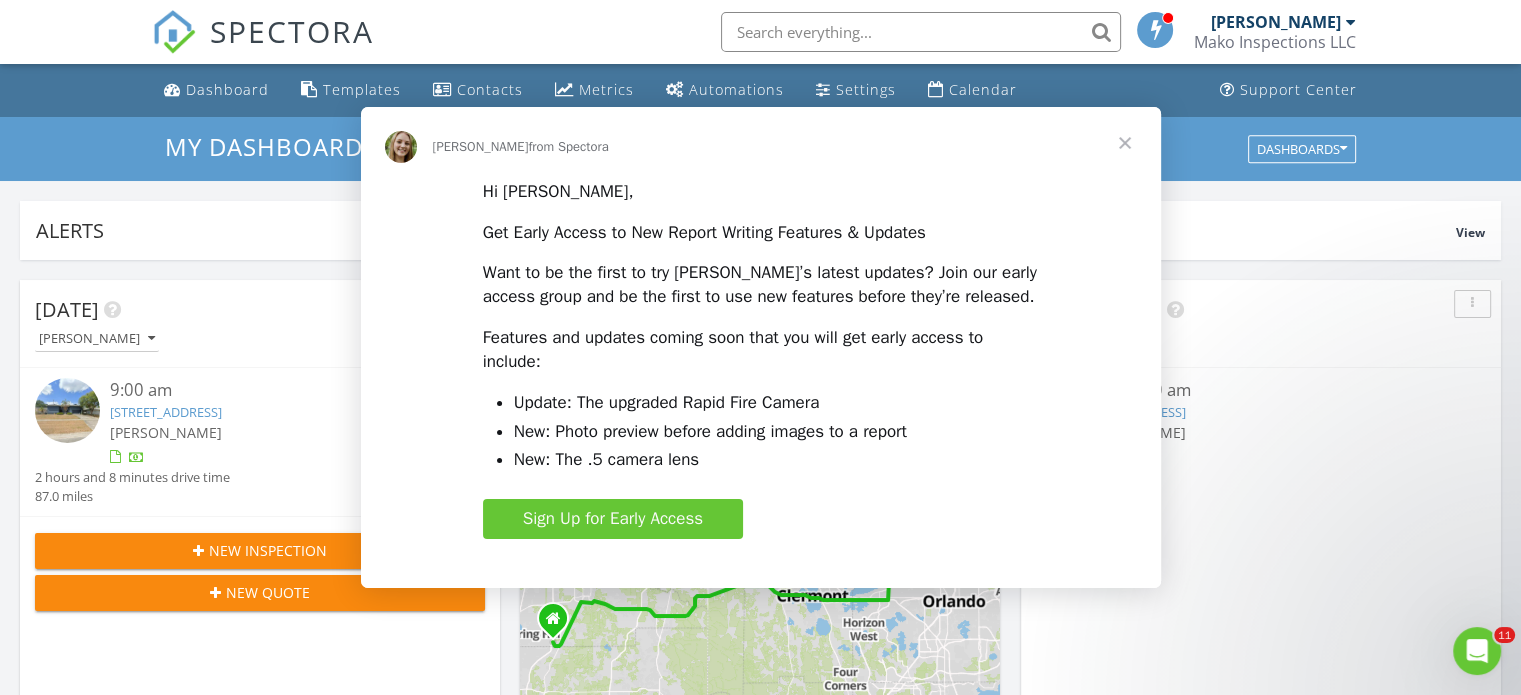 scroll, scrollTop: 0, scrollLeft: 0, axis: both 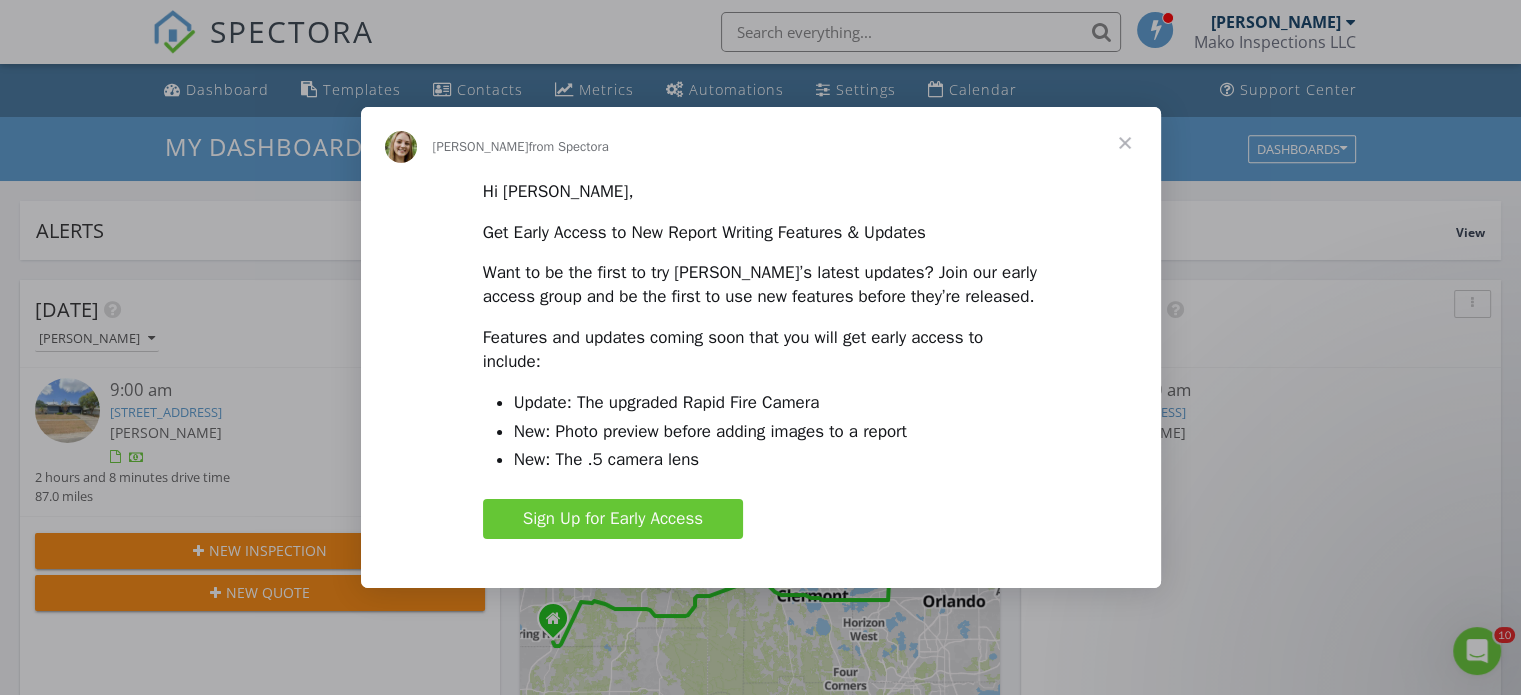 click at bounding box center (1125, 143) 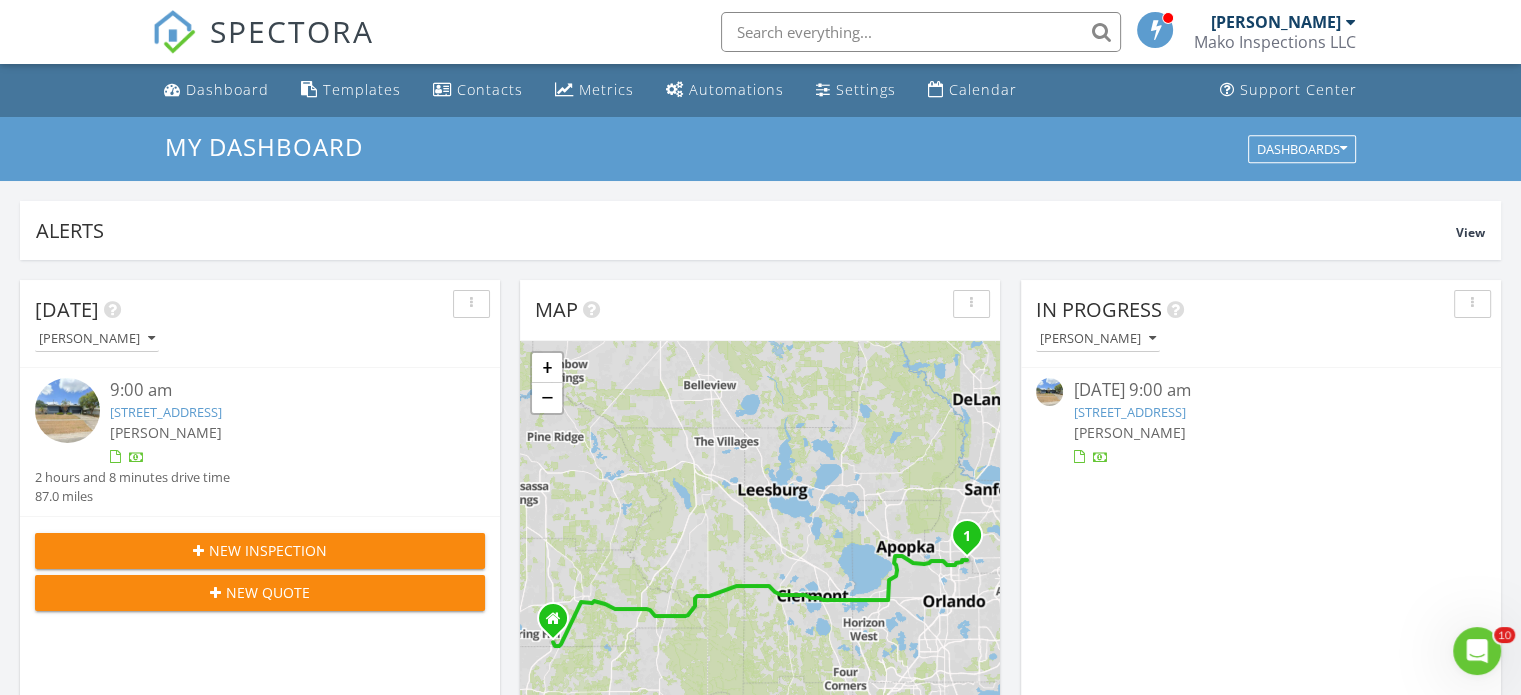 click on "1941 South Blvd, Maitland, FL 32751" at bounding box center [1129, 412] 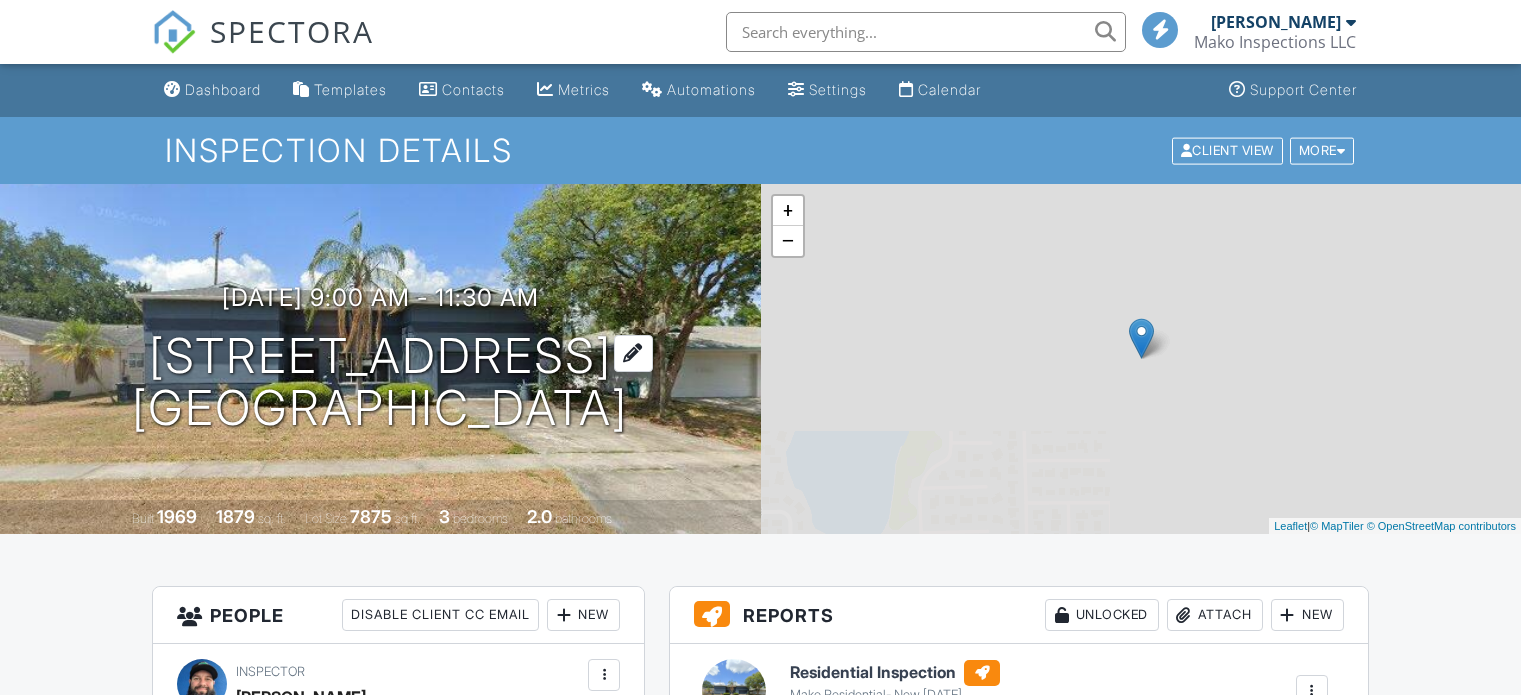 scroll, scrollTop: 0, scrollLeft: 0, axis: both 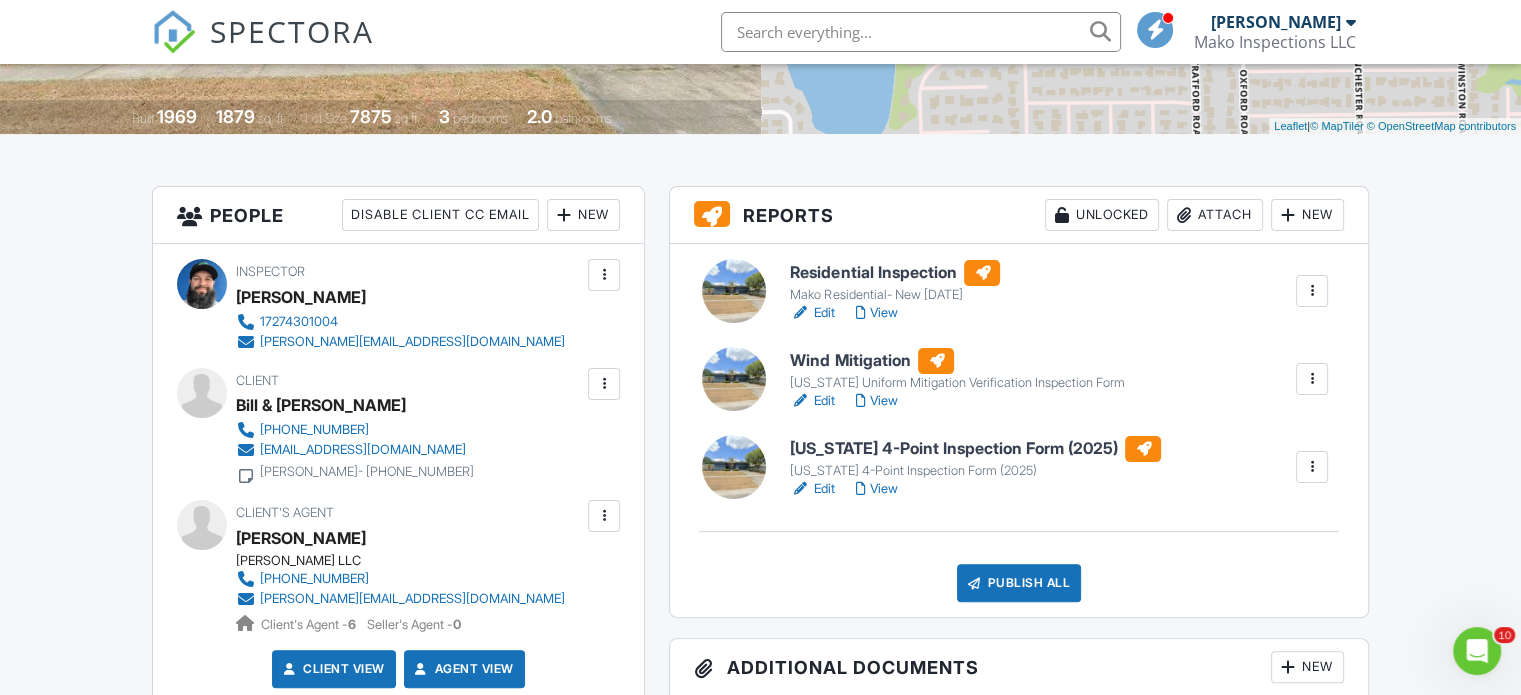click on "Residential Inspection" at bounding box center (895, 273) 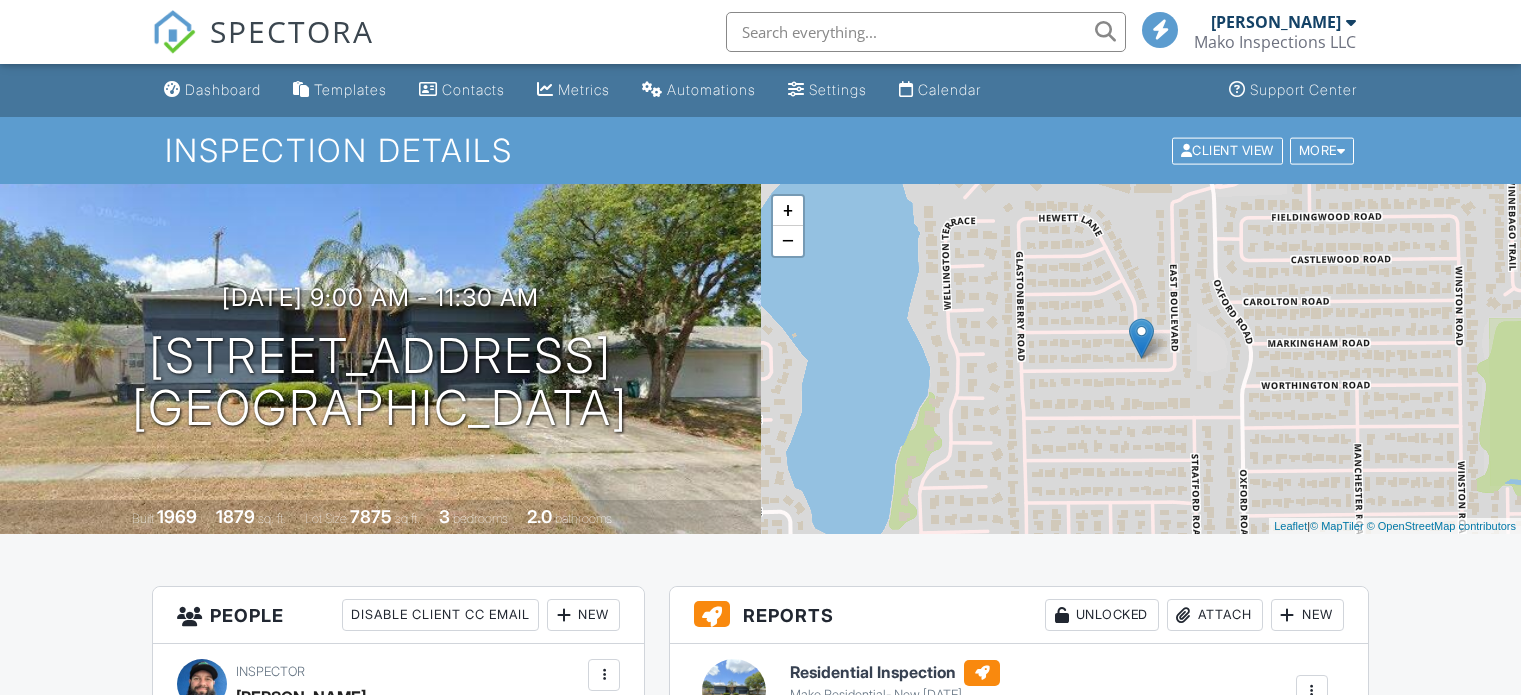 click on "Wind Mitigation" at bounding box center [957, 761] 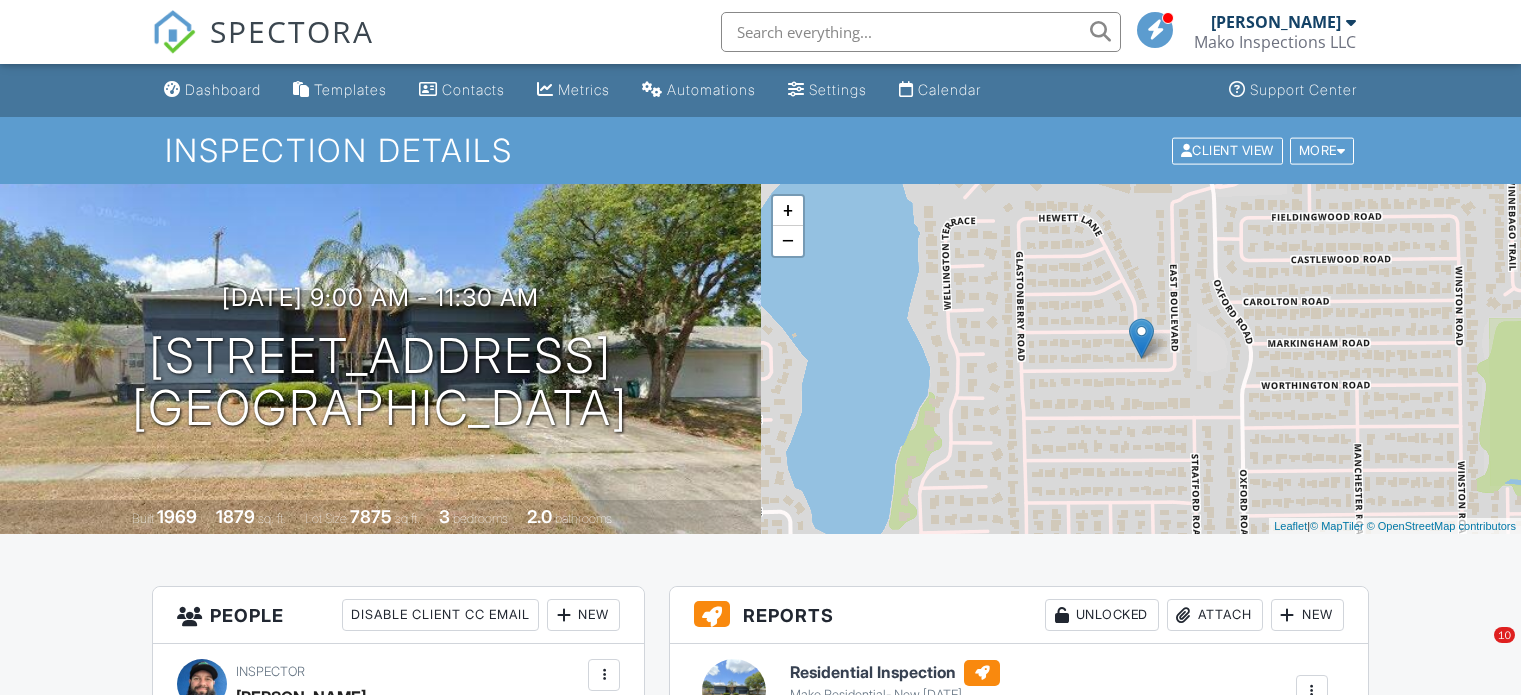 scroll, scrollTop: 400, scrollLeft: 0, axis: vertical 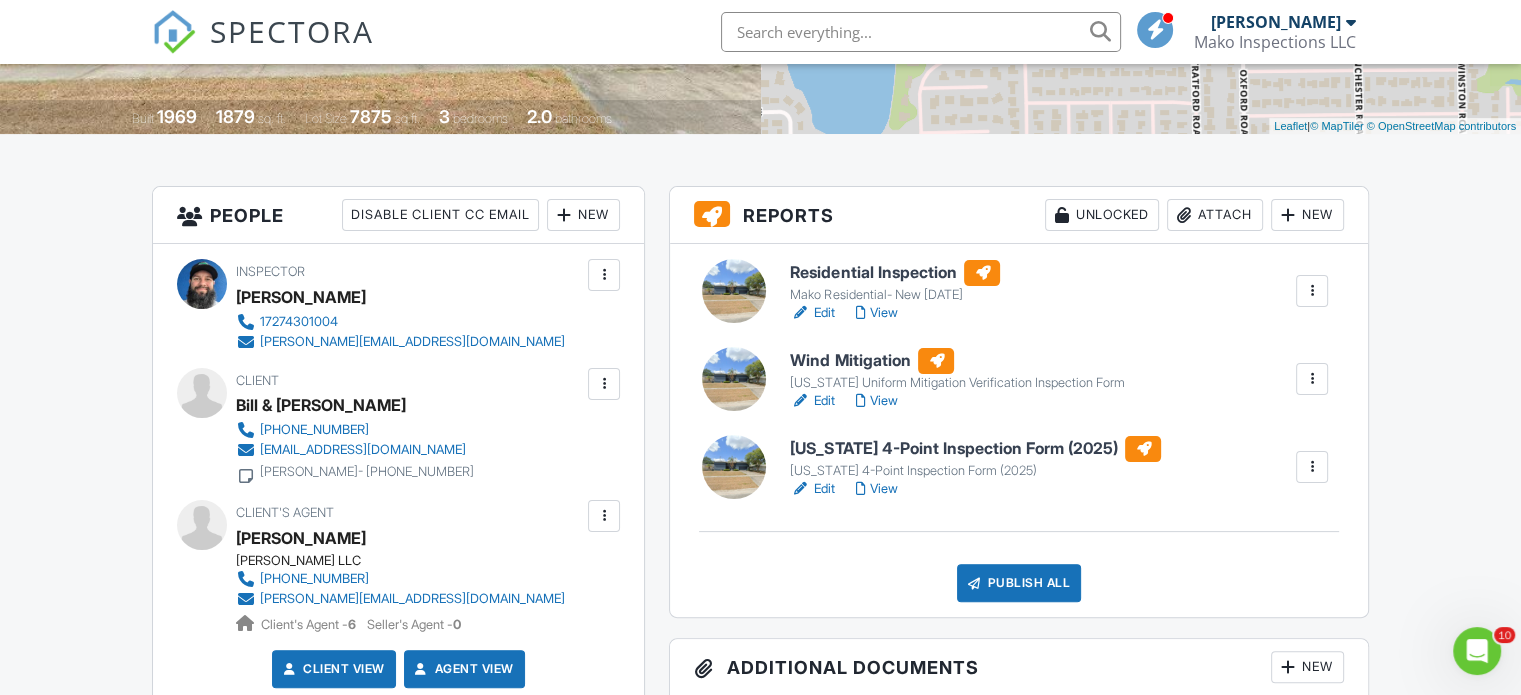 click on "Attach" at bounding box center [1215, 215] 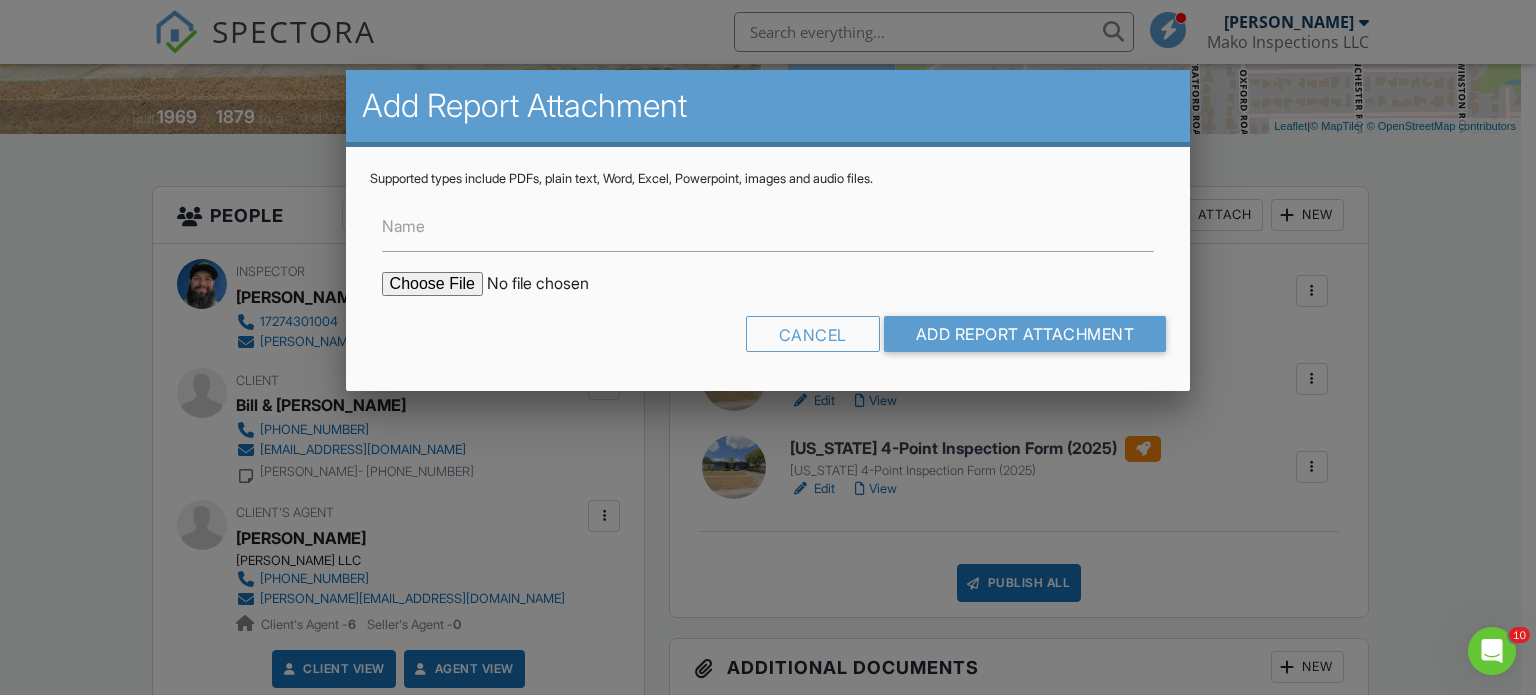 click at bounding box center (552, 284) 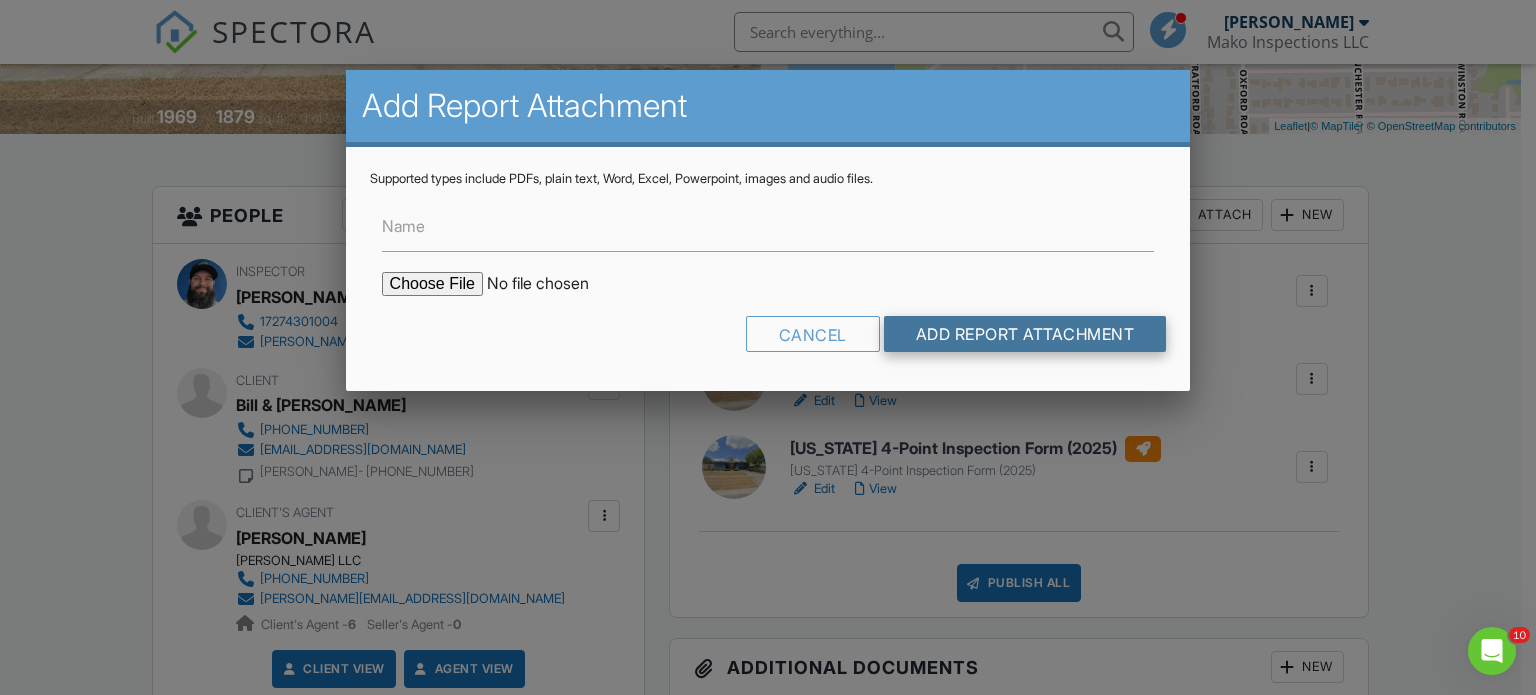 click on "Add Report Attachment" at bounding box center [1025, 334] 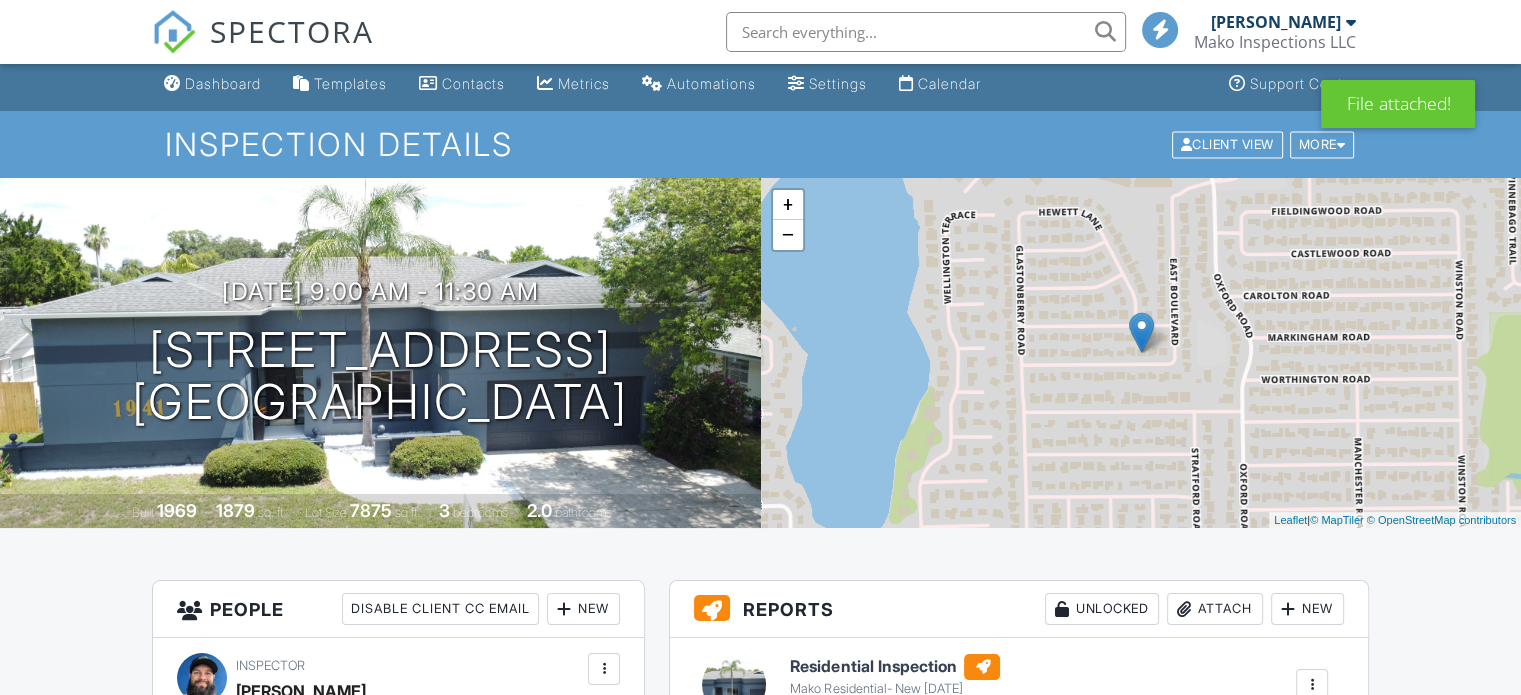 scroll, scrollTop: 400, scrollLeft: 0, axis: vertical 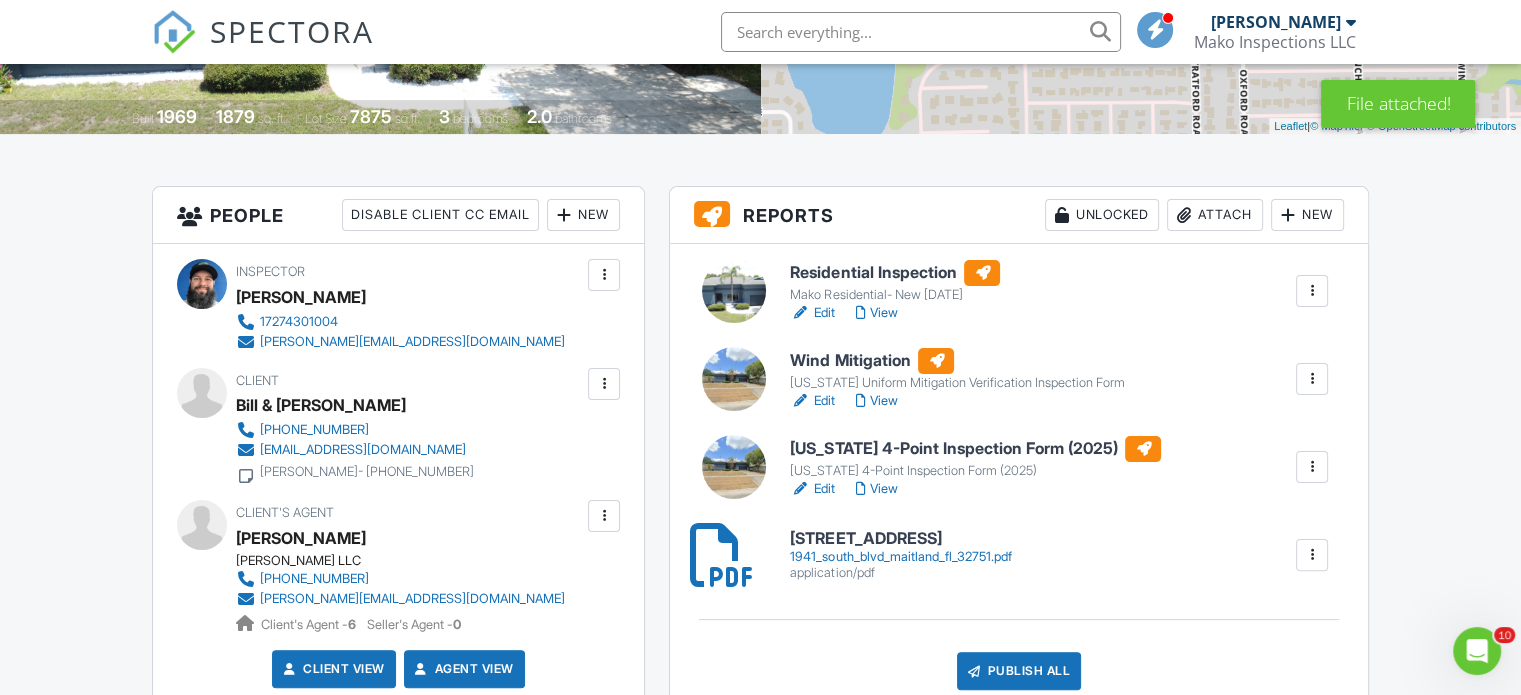 click on "[US_STATE] 4-Point Inspection Form (2025)" at bounding box center [975, 449] 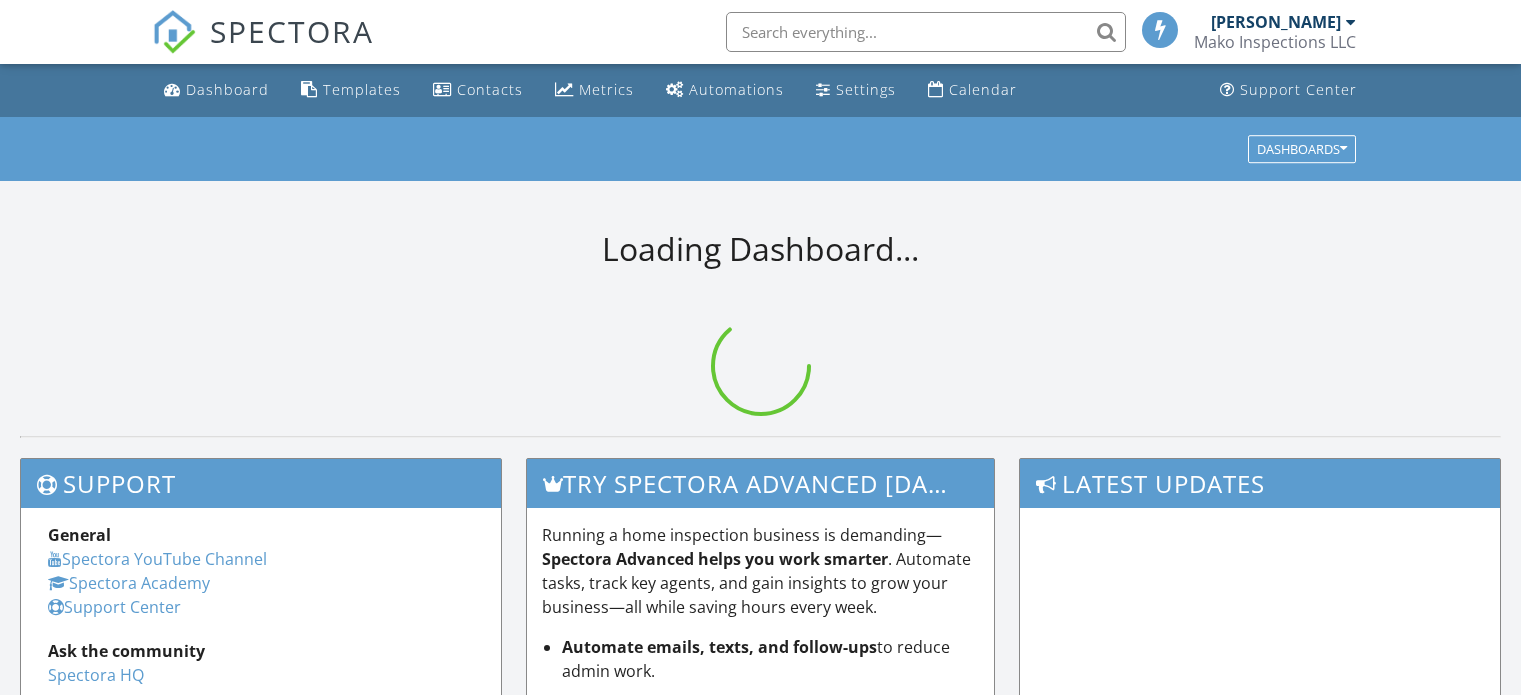 scroll, scrollTop: 0, scrollLeft: 0, axis: both 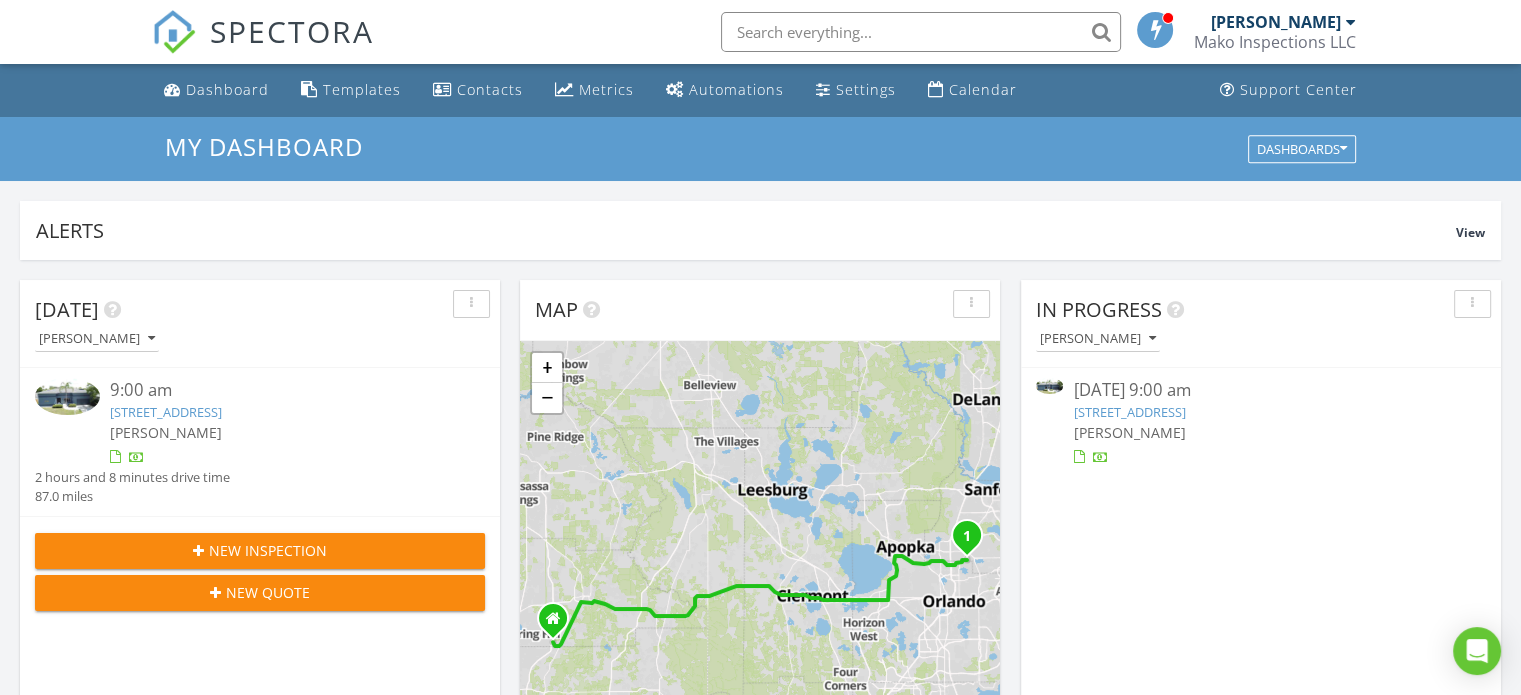 click on "1941 South Blvd, Maitland, FL 32751" at bounding box center (1129, 412) 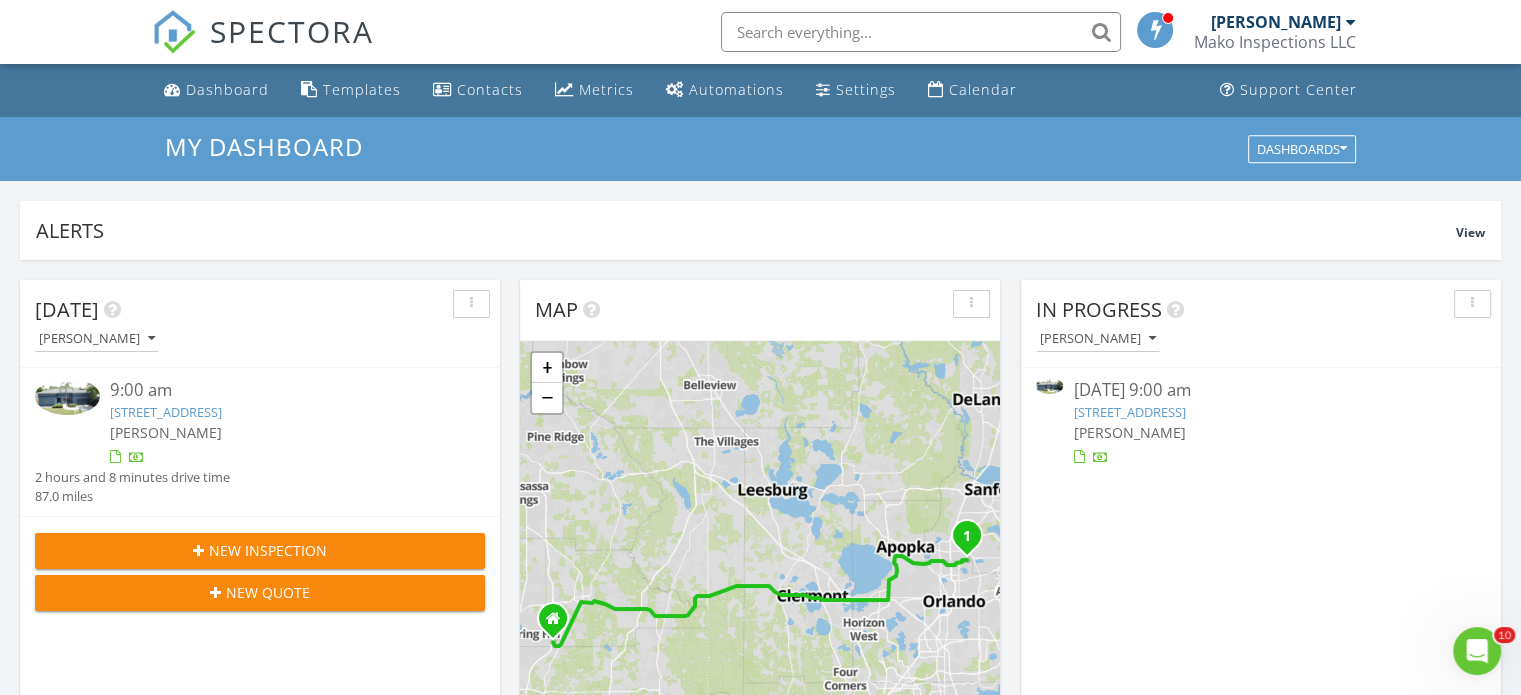 scroll, scrollTop: 0, scrollLeft: 0, axis: both 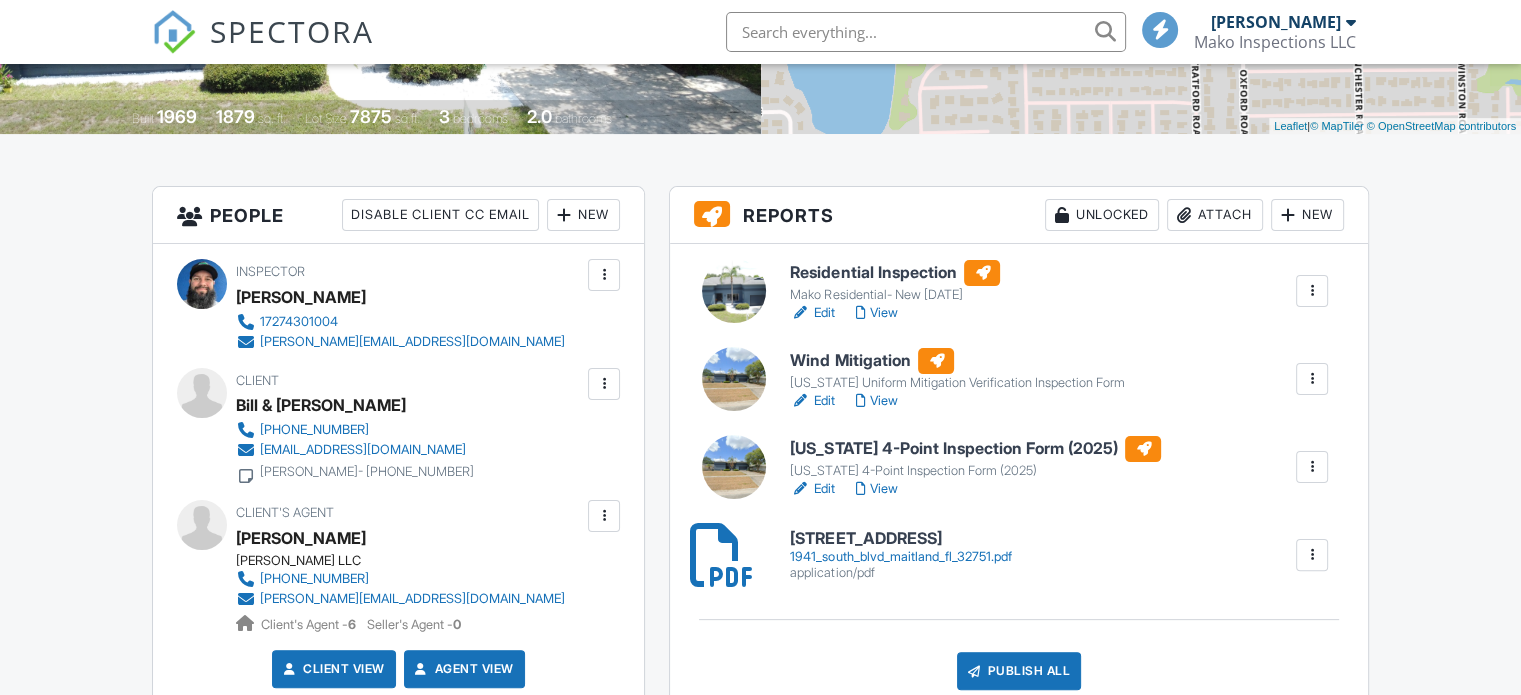 click on "Residential Inspection" at bounding box center [895, 273] 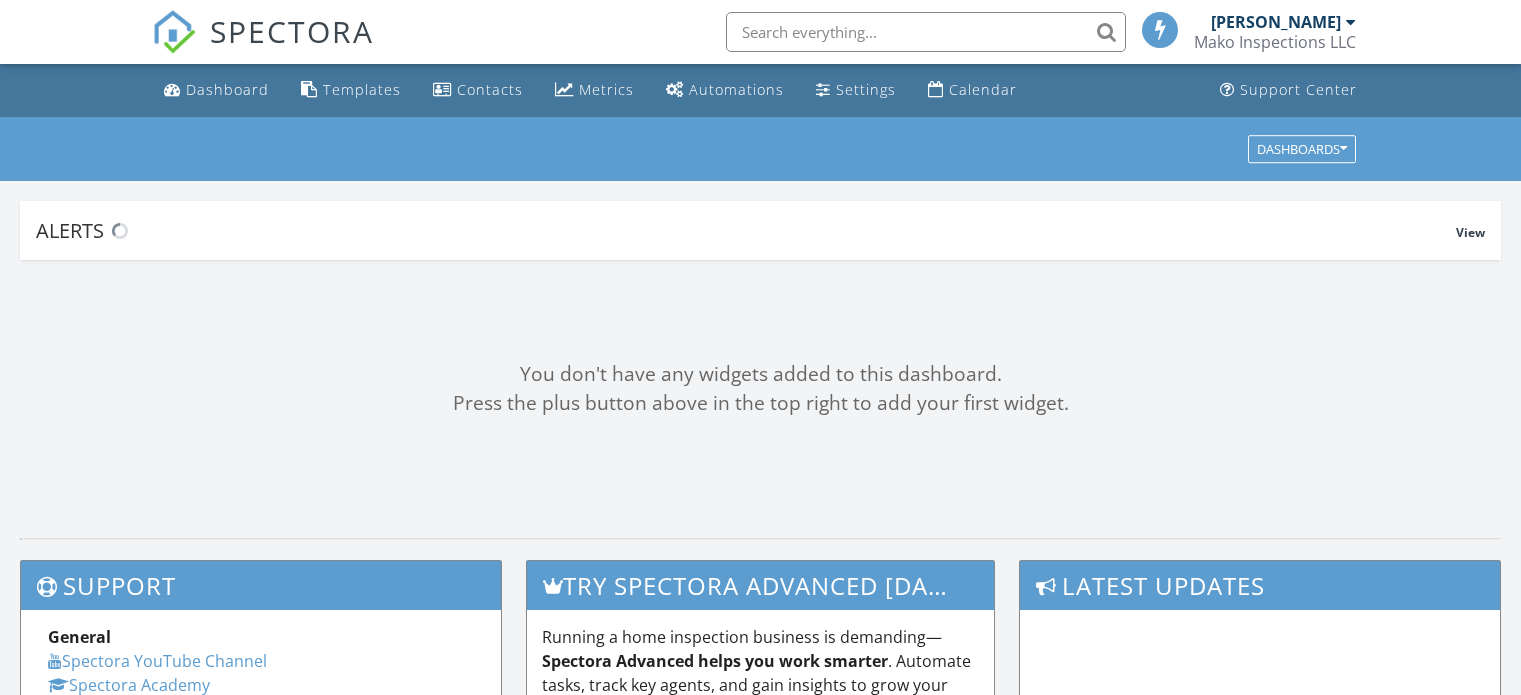 scroll, scrollTop: 0, scrollLeft: 0, axis: both 